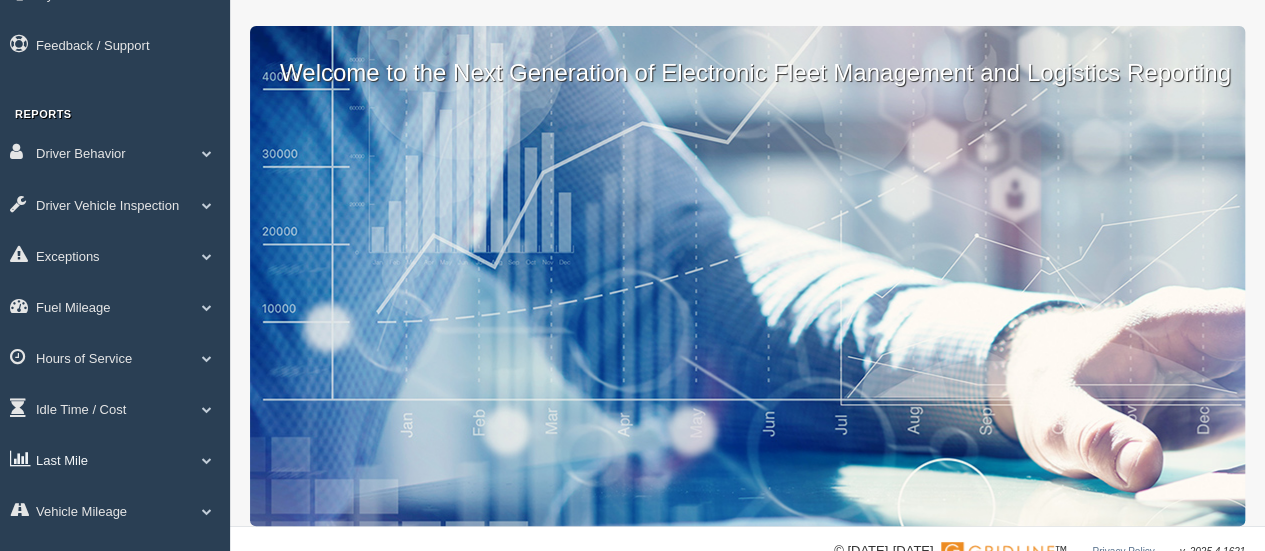scroll, scrollTop: 168, scrollLeft: 0, axis: vertical 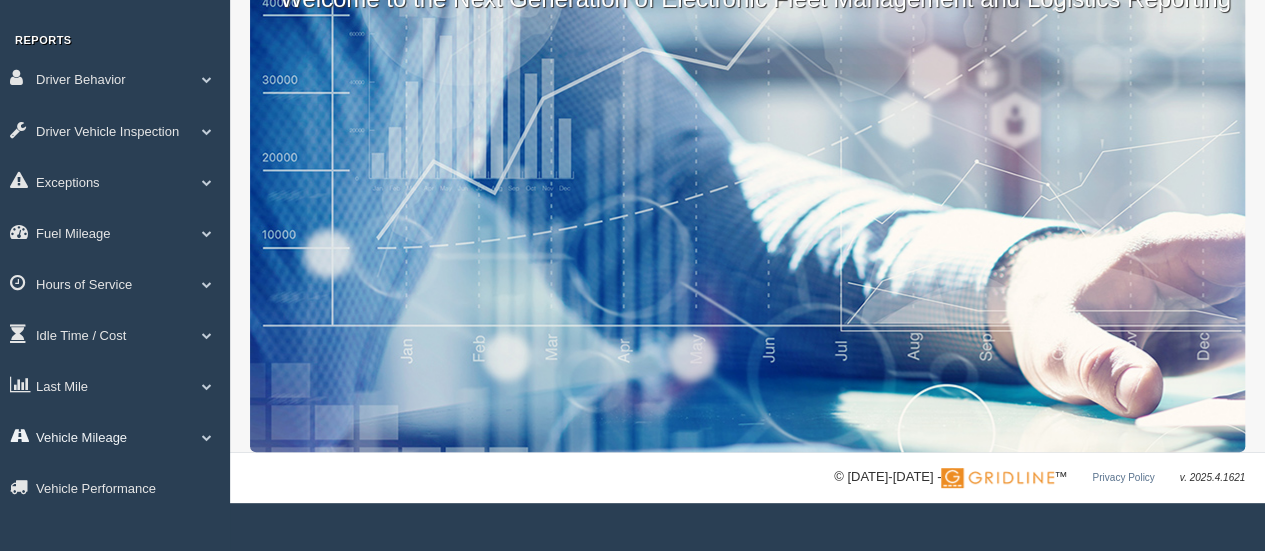 click on "Vehicle Mileage" at bounding box center (115, 436) 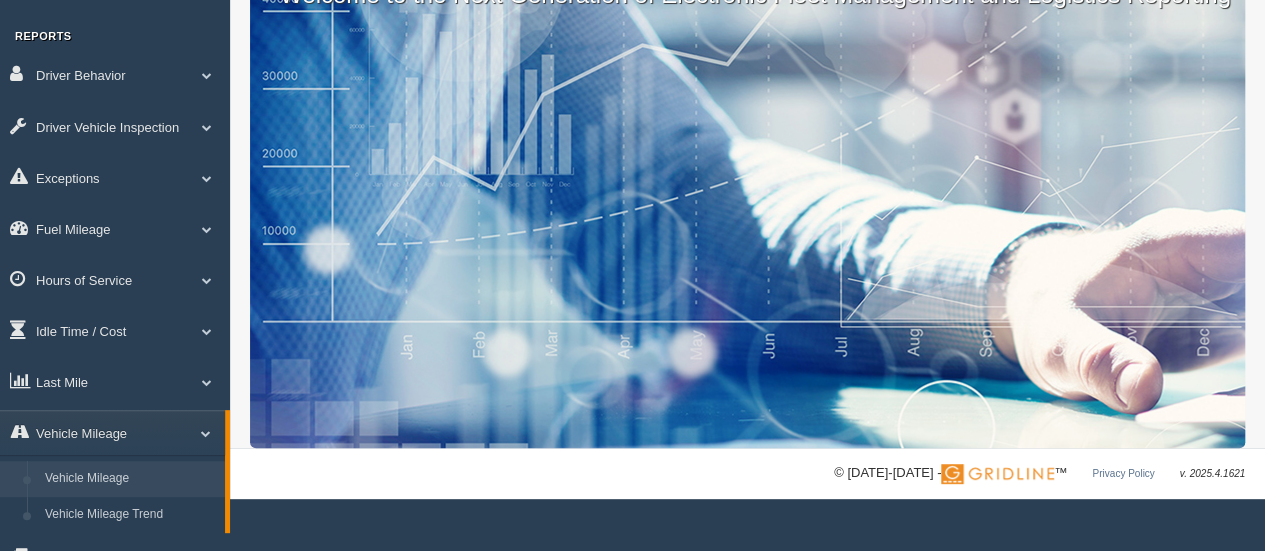 click on "Vehicle Mileage" at bounding box center [130, 479] 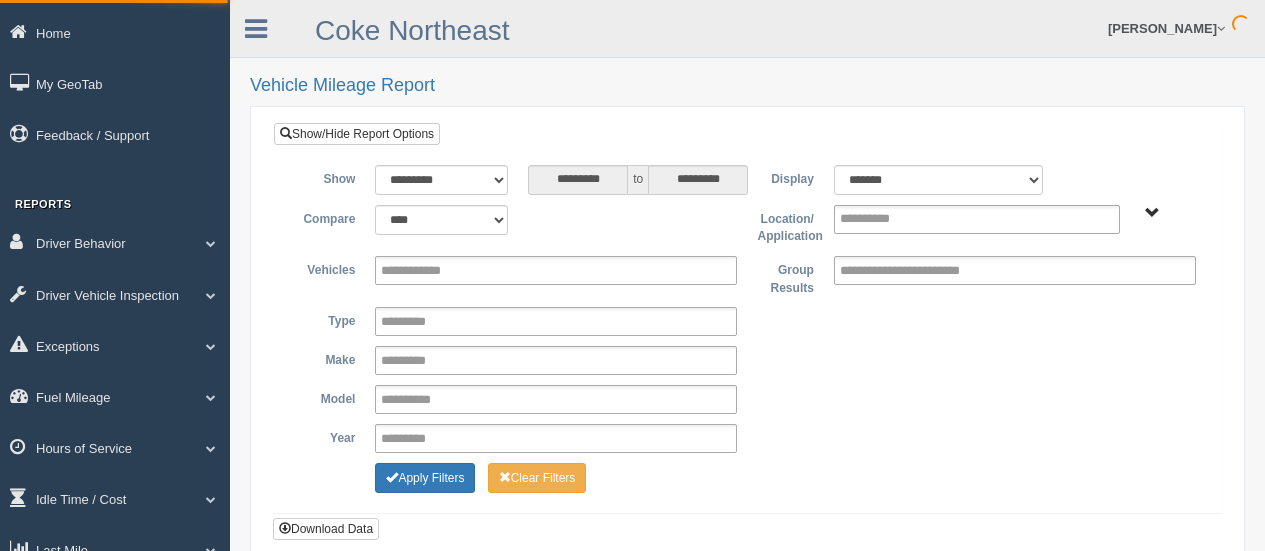 scroll, scrollTop: 0, scrollLeft: 0, axis: both 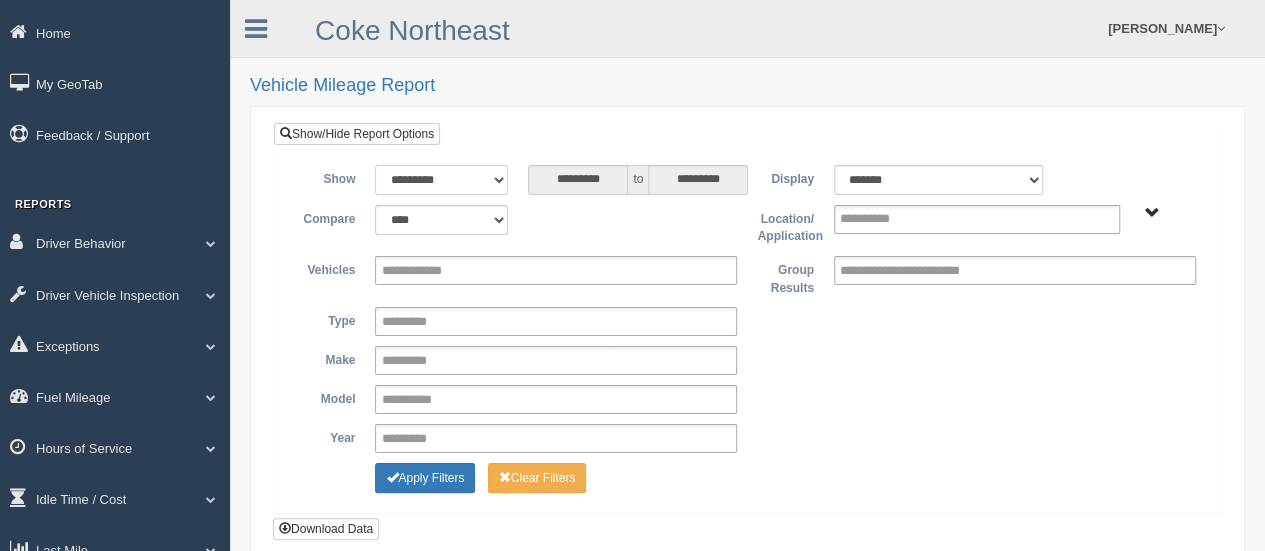 click on "**********" at bounding box center (441, 180) 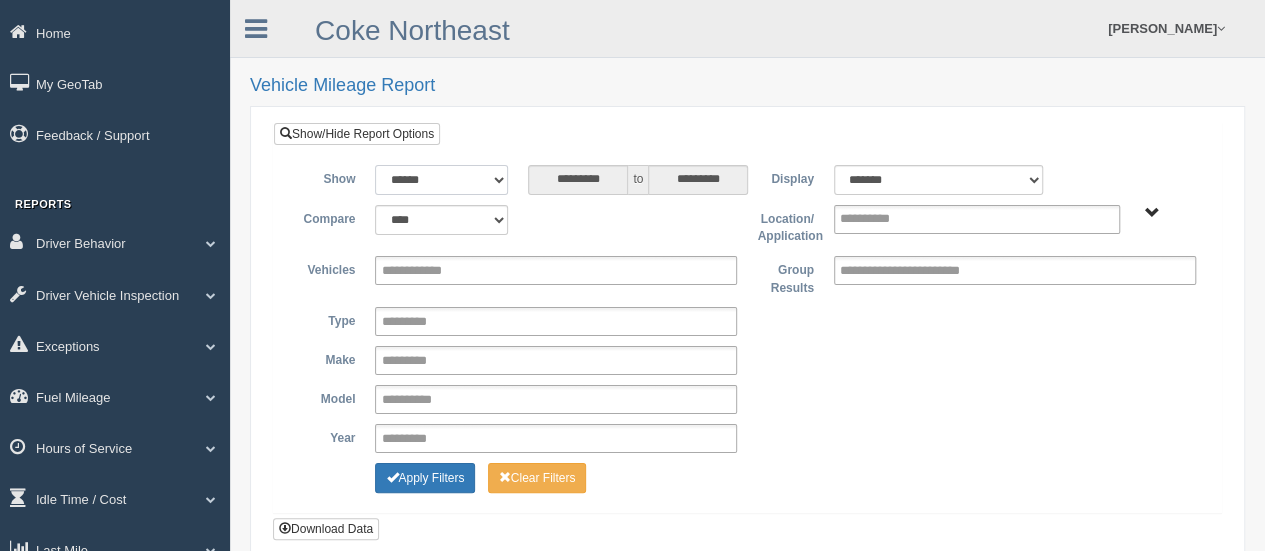 click on "**********" at bounding box center [441, 180] 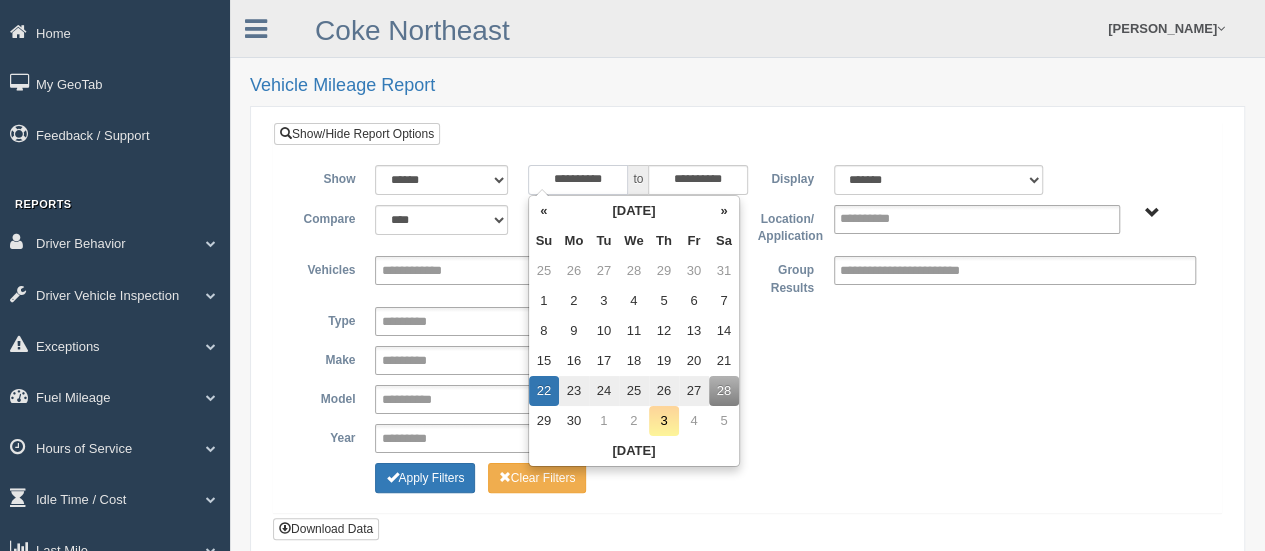 click on "**********" at bounding box center [578, 180] 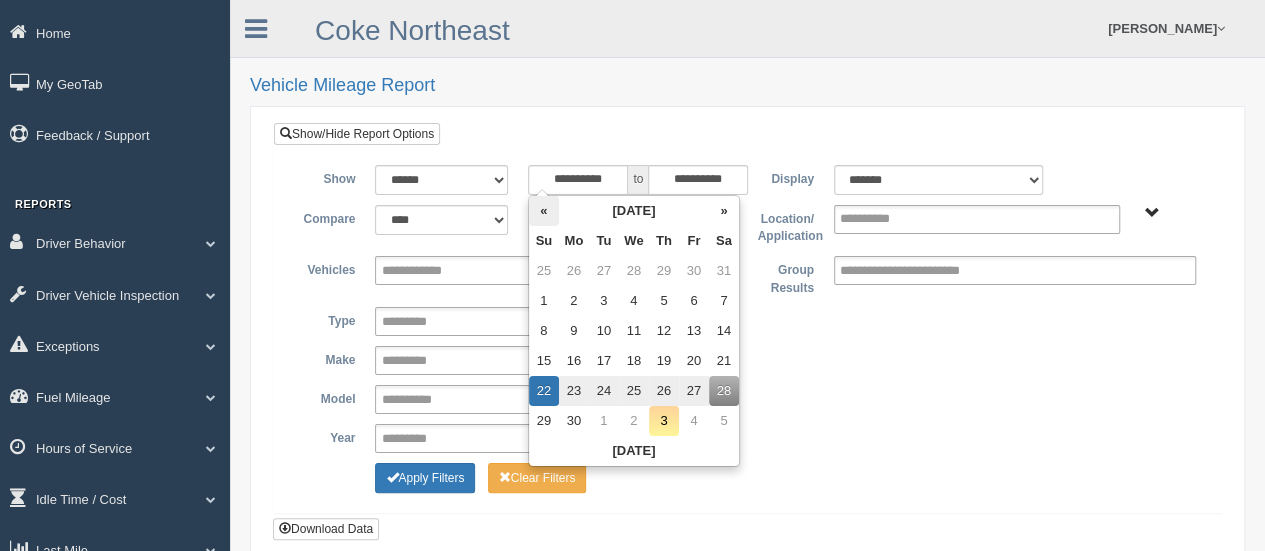 click on "«" at bounding box center [544, 211] 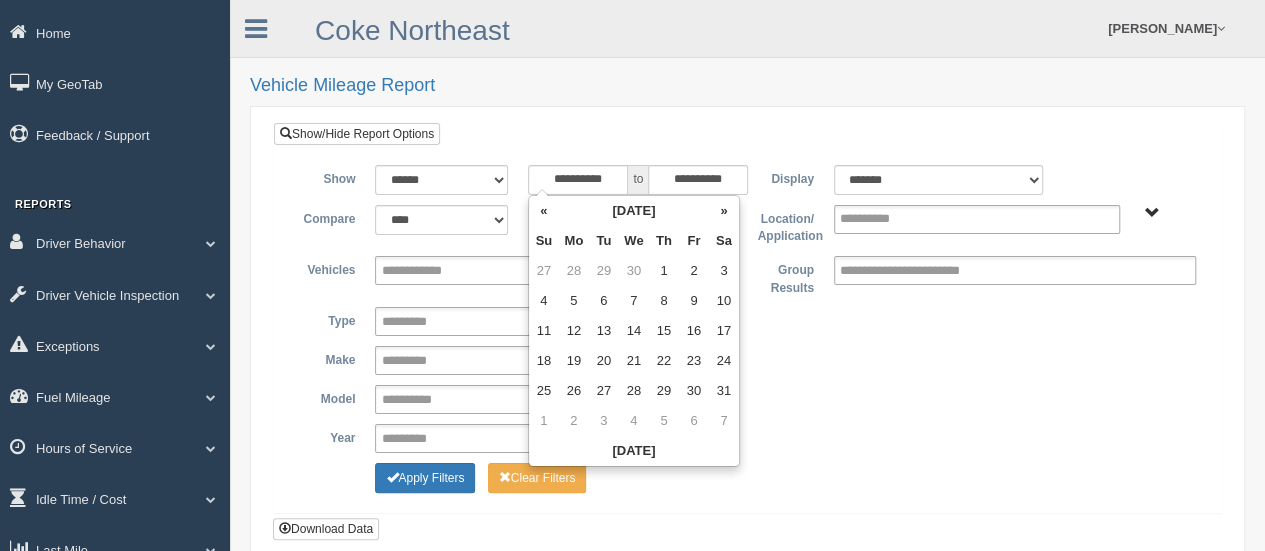 click on "«" at bounding box center [544, 211] 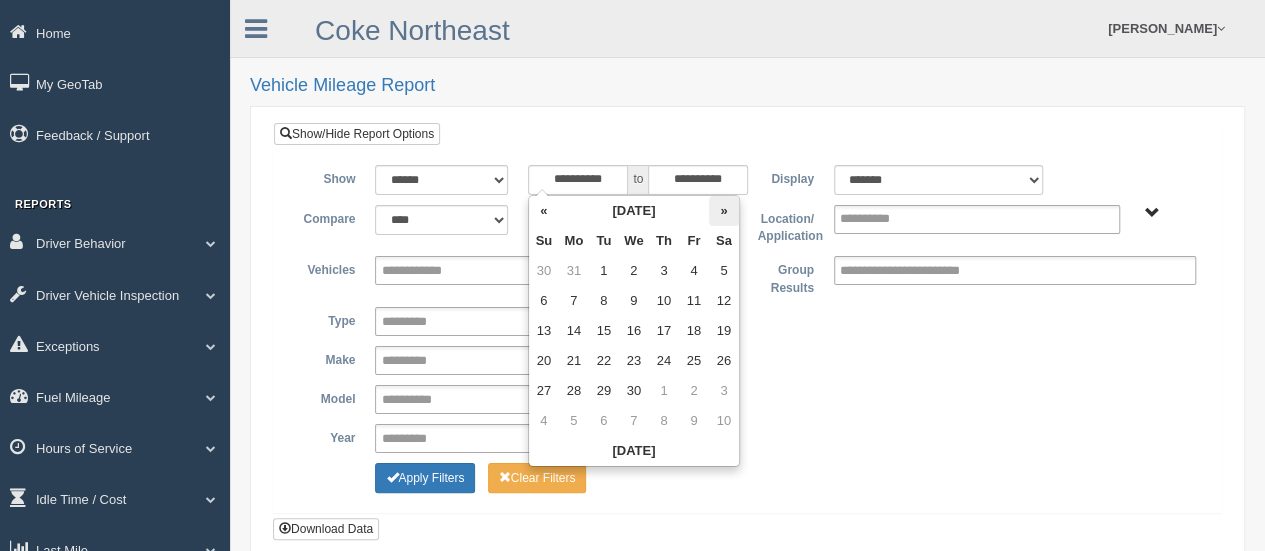 click on "»" at bounding box center [724, 211] 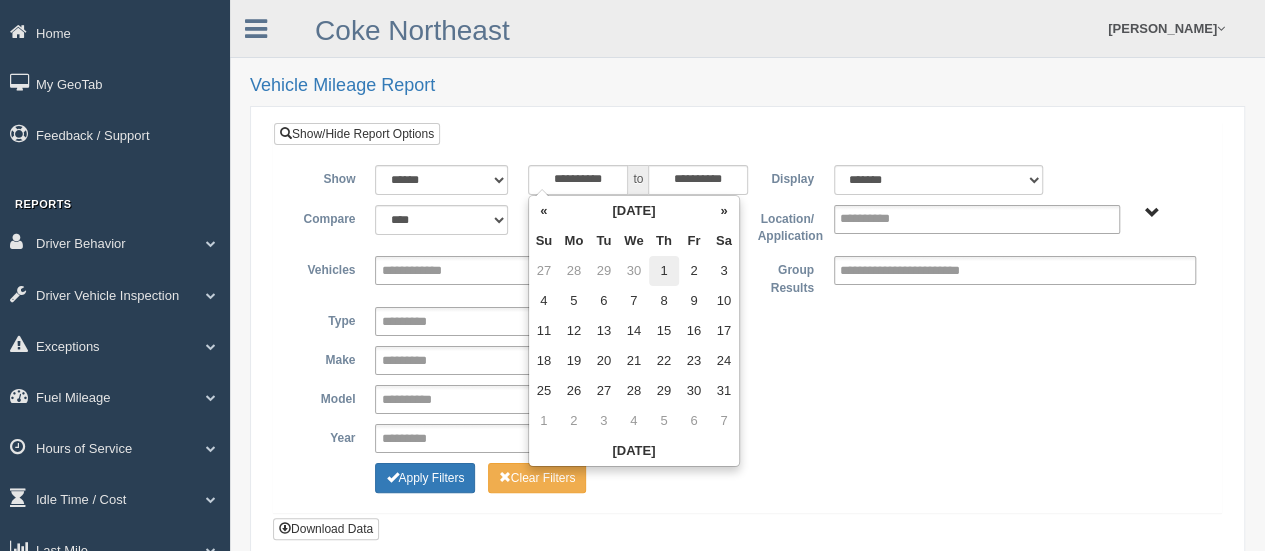 click on "1" at bounding box center (664, 271) 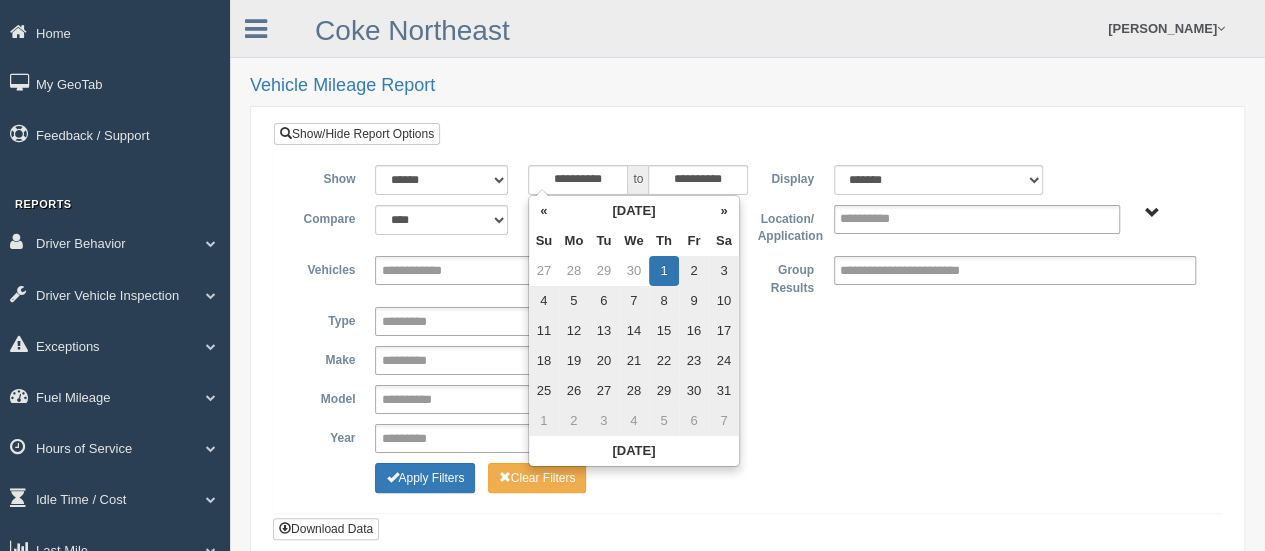 click on "31" at bounding box center (724, 391) 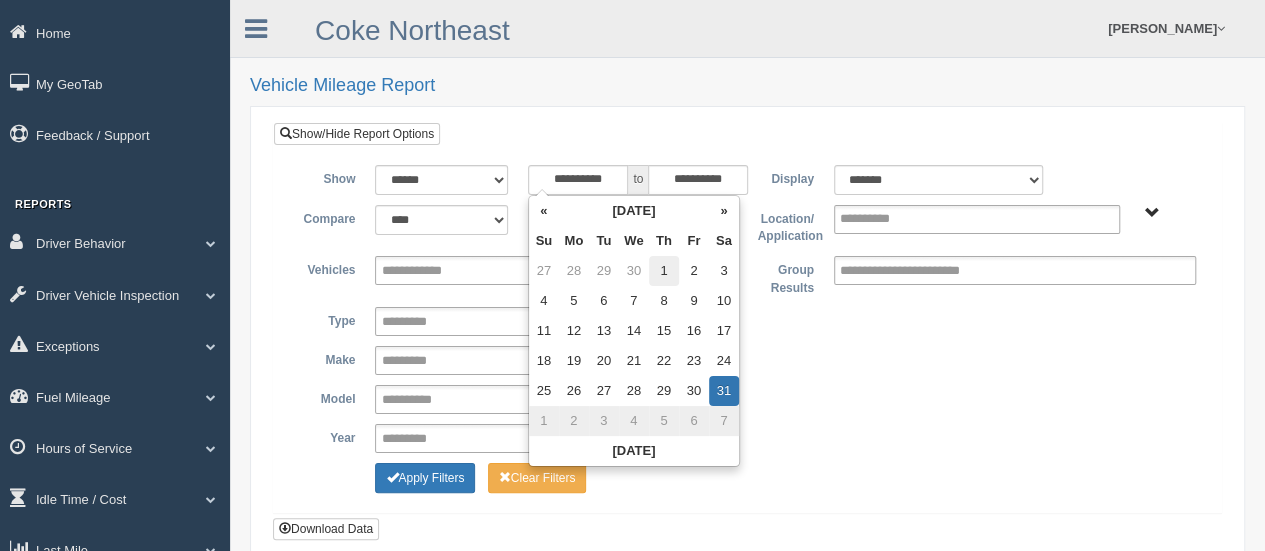 click on "1" at bounding box center [664, 271] 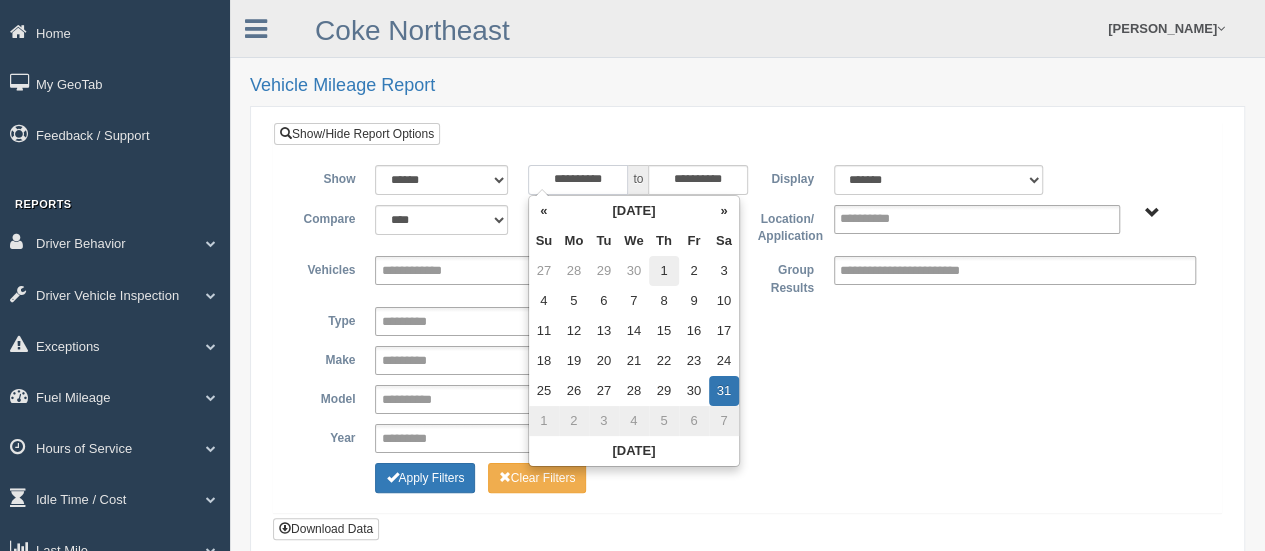 type on "**********" 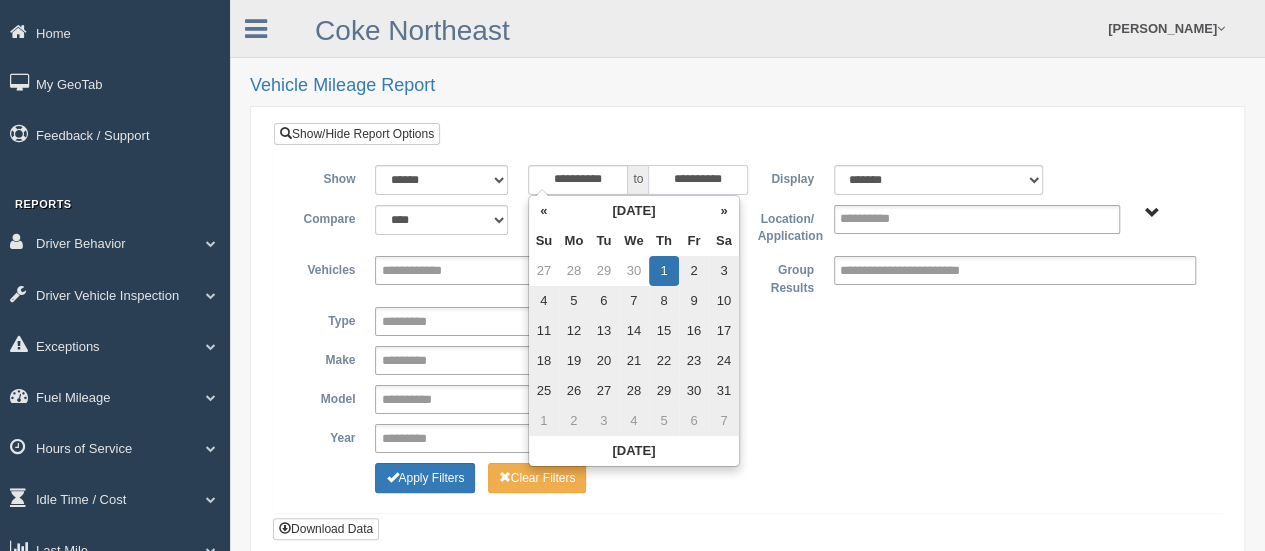 click on "**********" at bounding box center [698, 180] 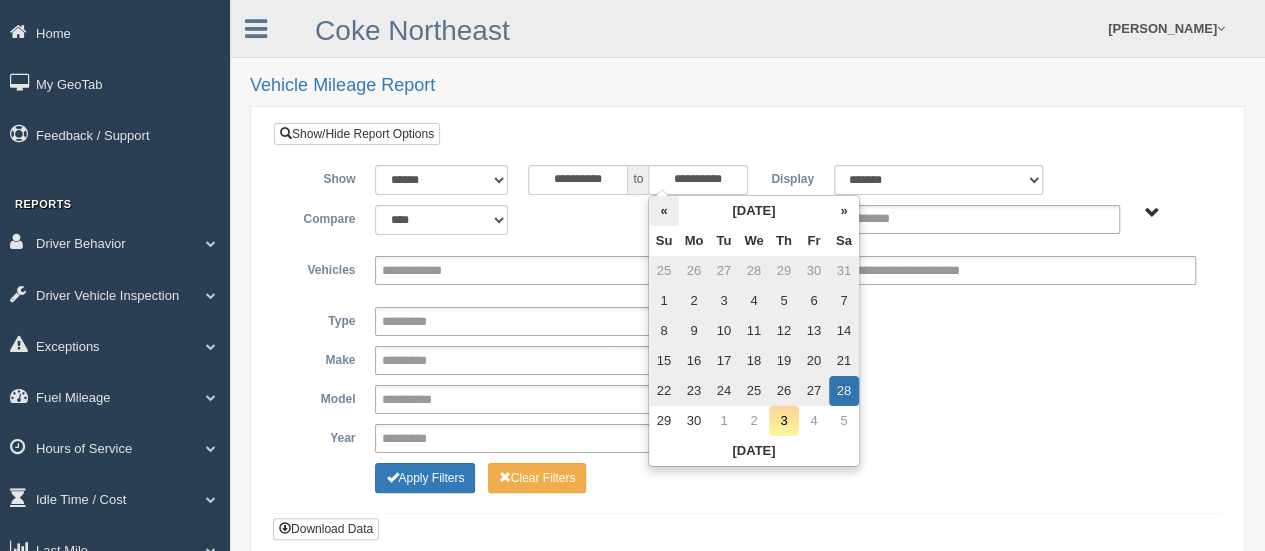 click on "«" at bounding box center (664, 211) 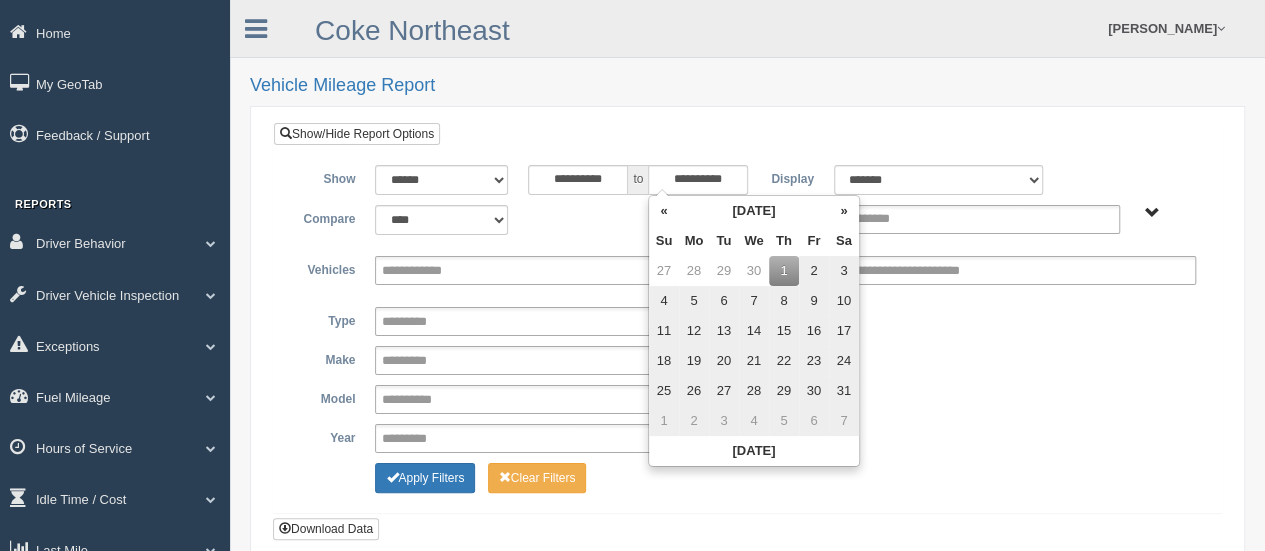 click on "31" at bounding box center (844, 391) 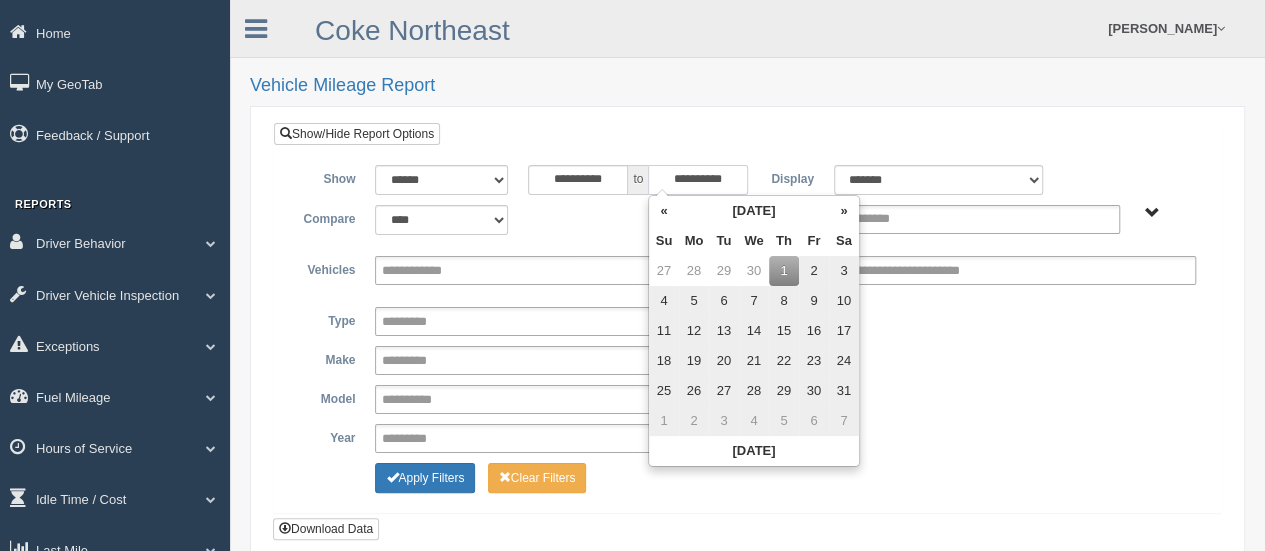 type on "**********" 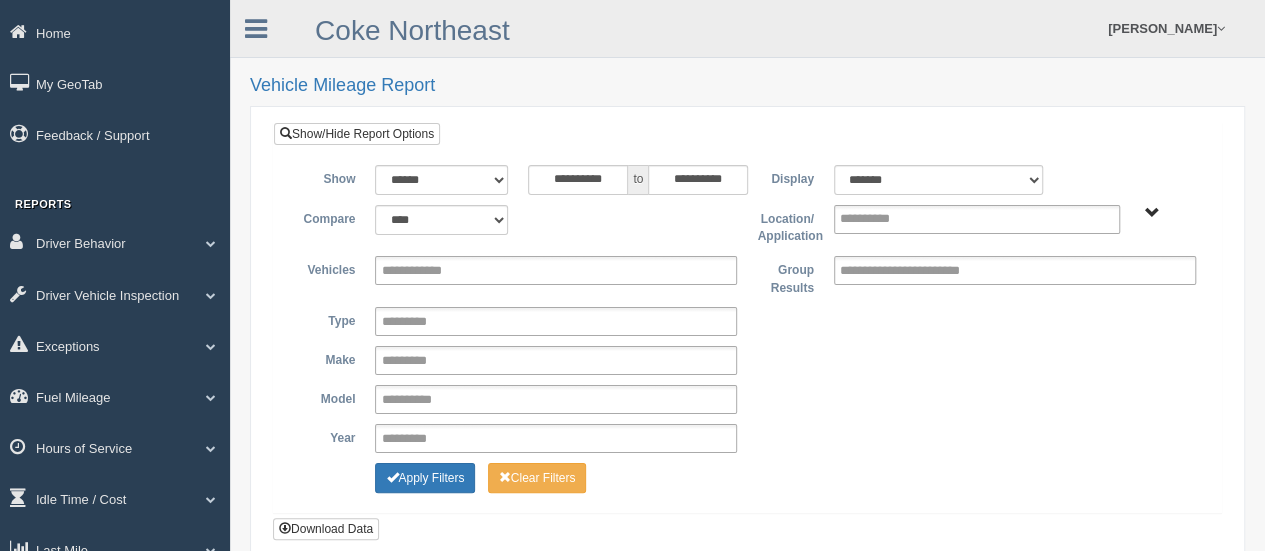 click on "**********" at bounding box center [747, 360] 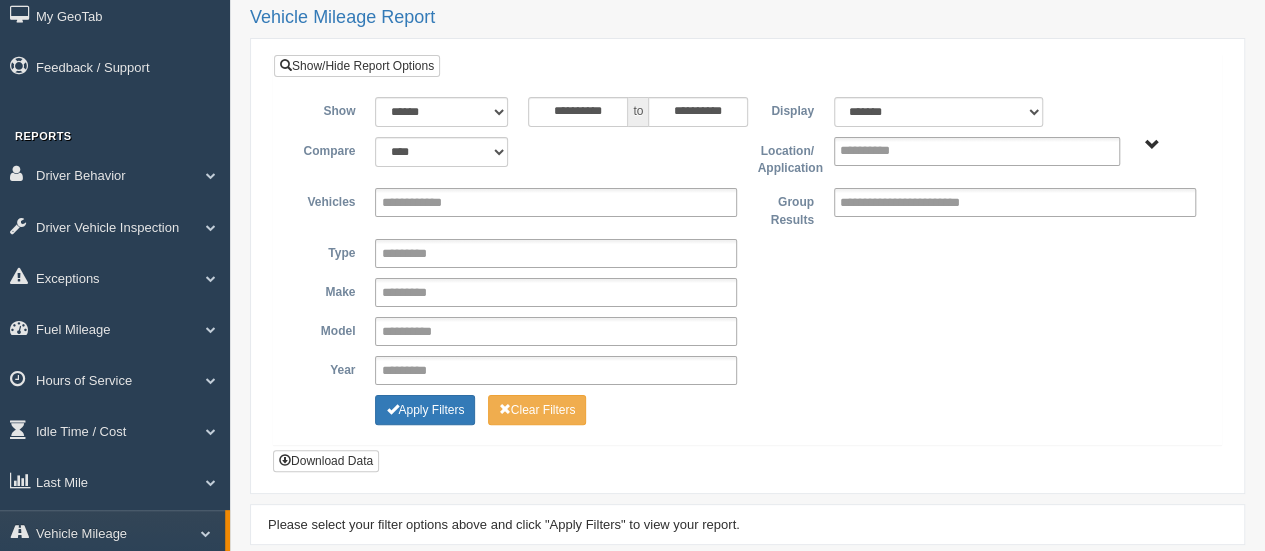 scroll, scrollTop: 100, scrollLeft: 0, axis: vertical 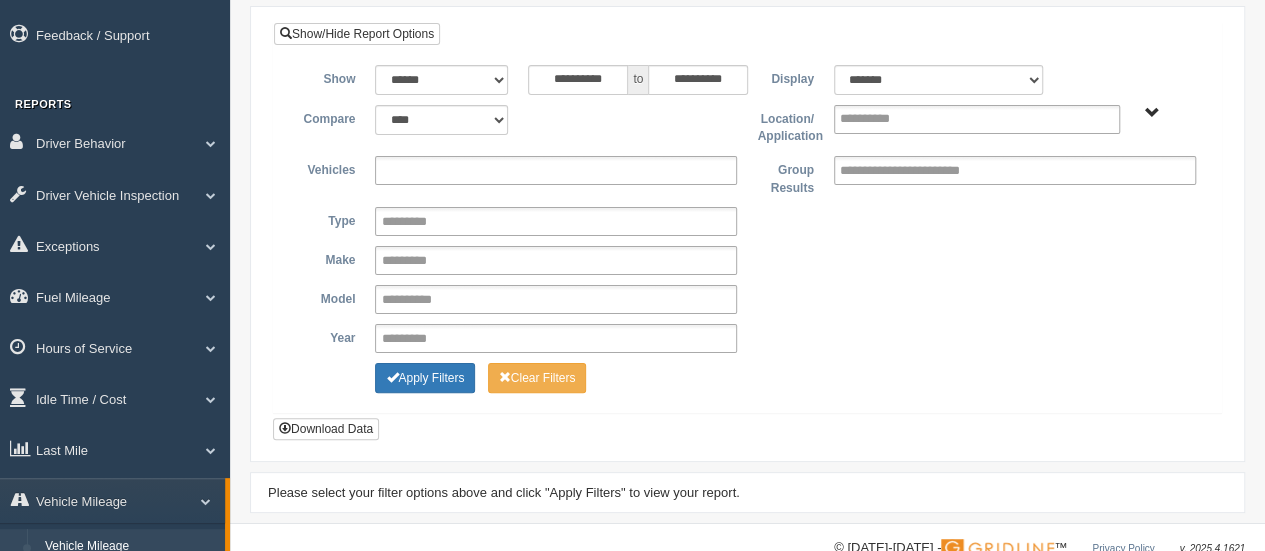 click at bounding box center (426, 170) 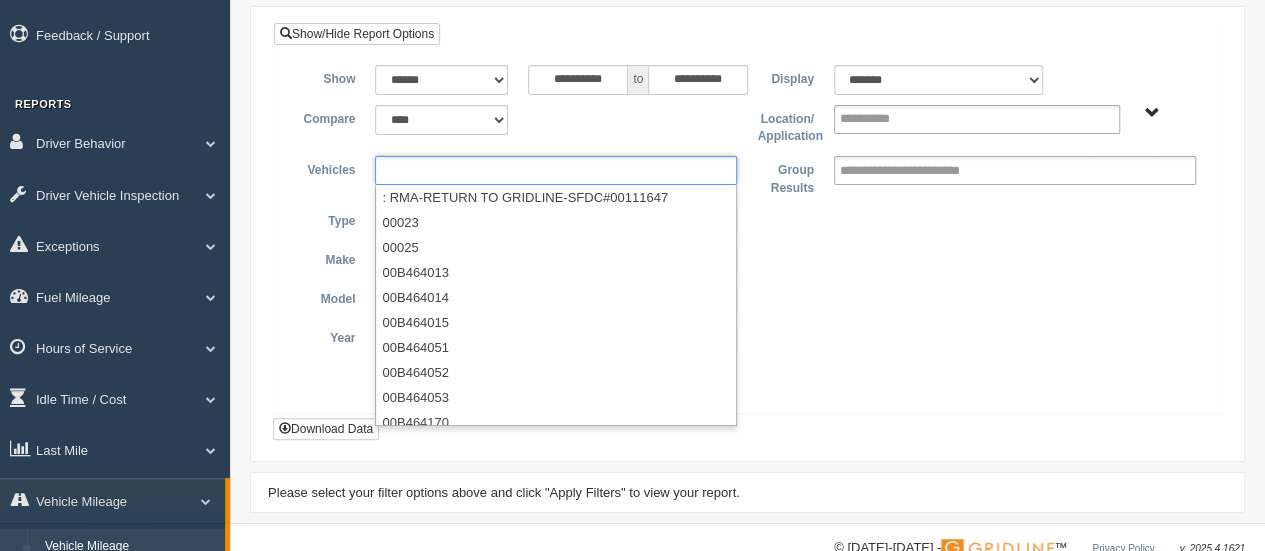 click on "**********" at bounding box center [747, 299] 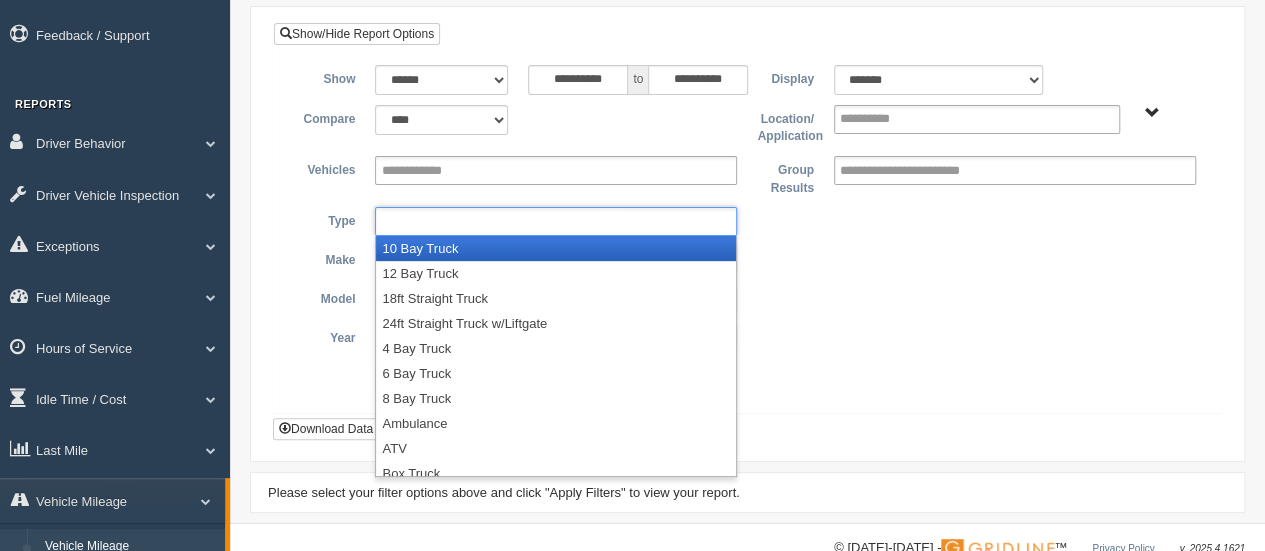 click at bounding box center [420, 221] 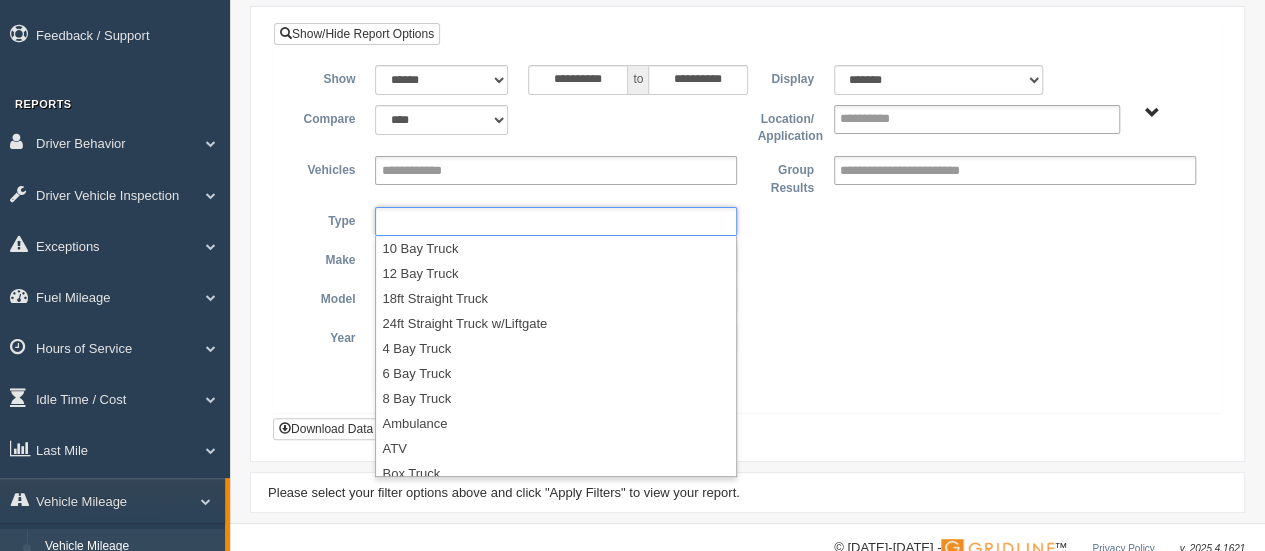 drag, startPoint x: 952, startPoint y: 306, endPoint x: 701, endPoint y: 274, distance: 253.03162 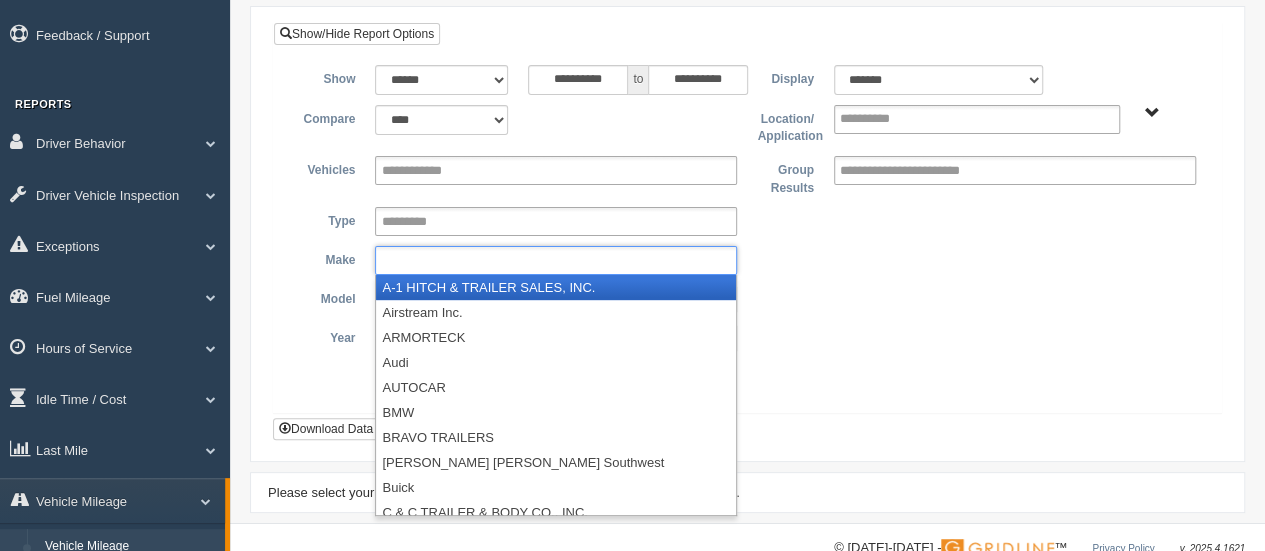 click at bounding box center [556, 260] 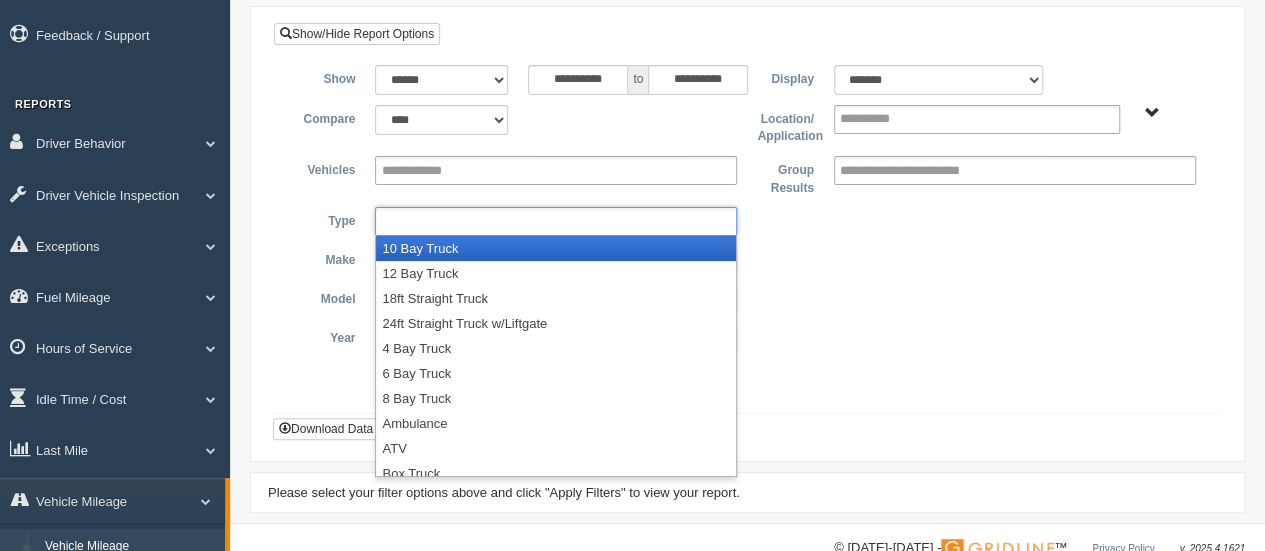 click at bounding box center [556, 221] 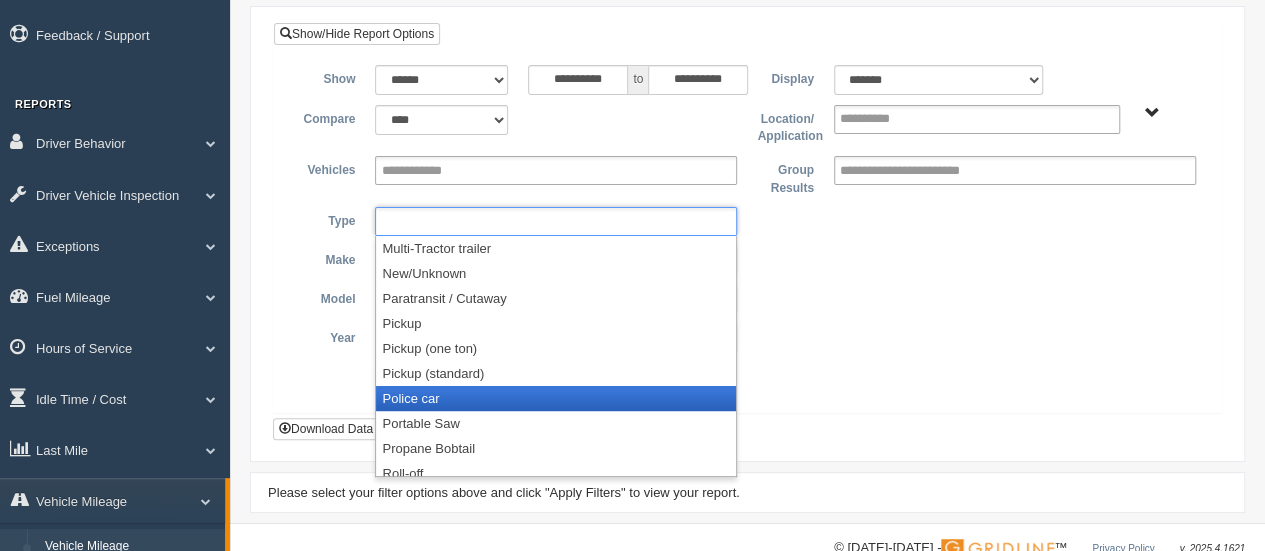 scroll, scrollTop: 1360, scrollLeft: 0, axis: vertical 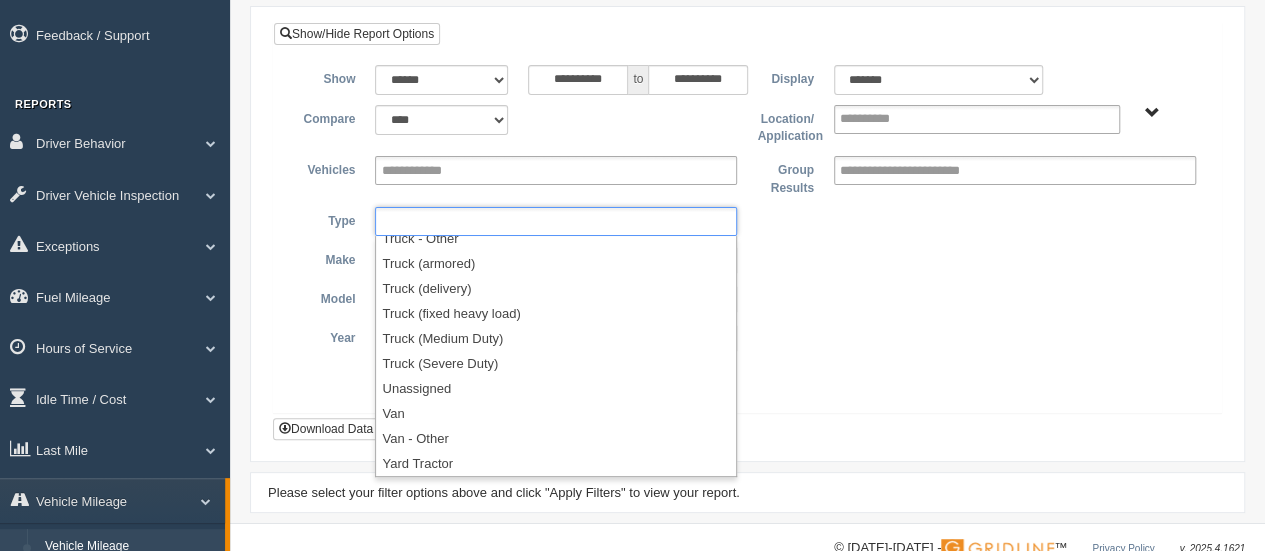 click on "Year
****
****
****
****
****
****
****
****
****
****
****
****
****
****
****
****
****
****
****
****
****
****
****
****
****
****
****
****
****
****
*********" at bounding box center (747, 338) 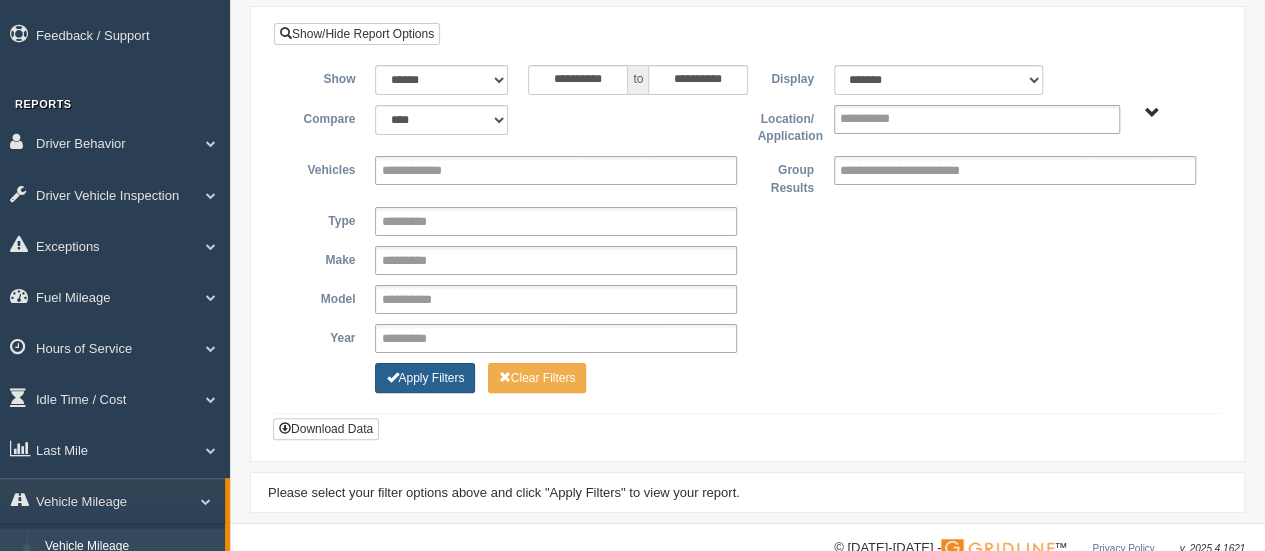 click on "Apply Filters" at bounding box center [425, 378] 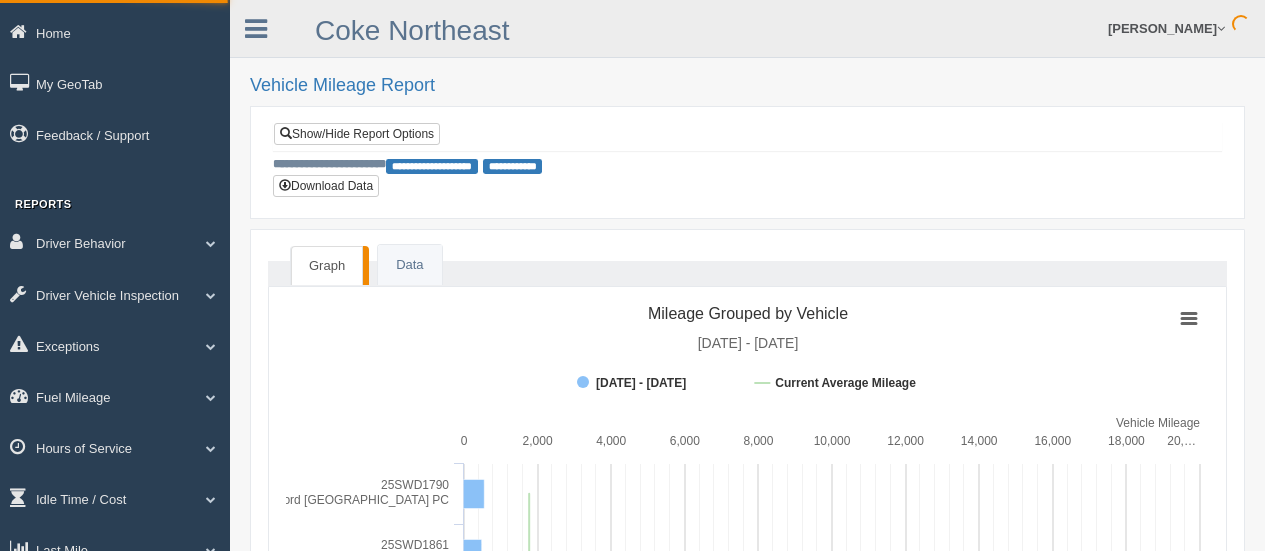scroll, scrollTop: 0, scrollLeft: 0, axis: both 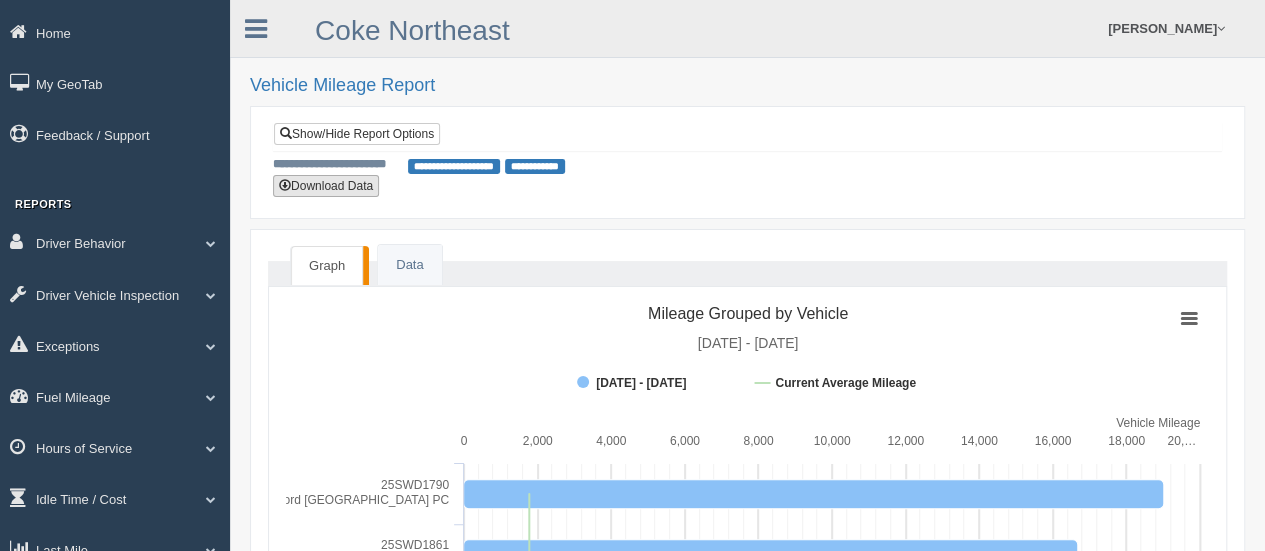 click on "Download Data" at bounding box center (326, 186) 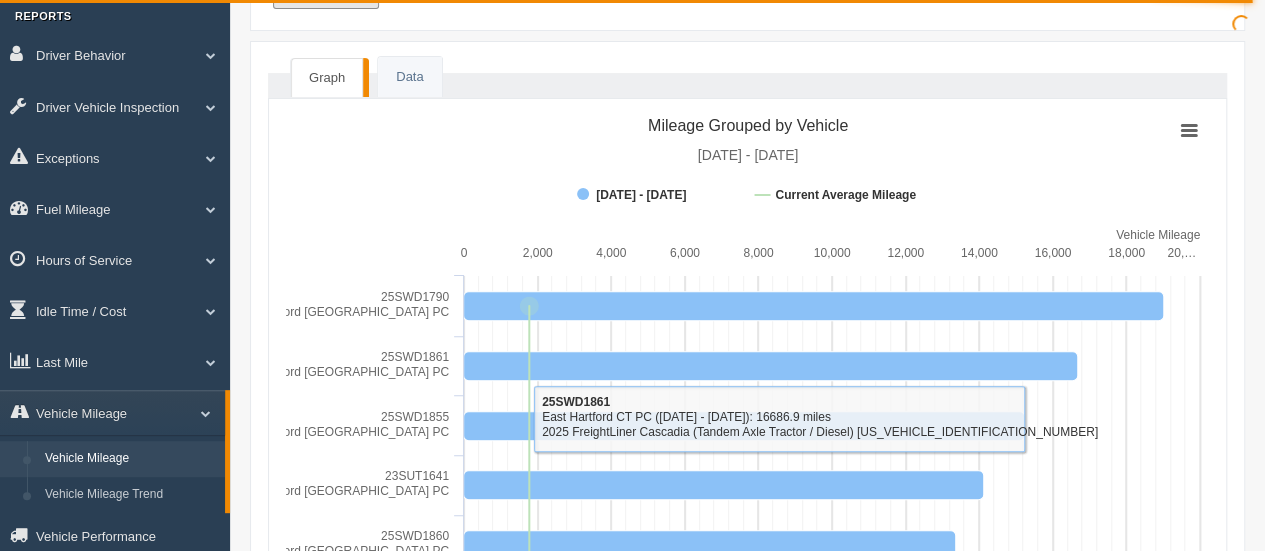 scroll, scrollTop: 0, scrollLeft: 0, axis: both 